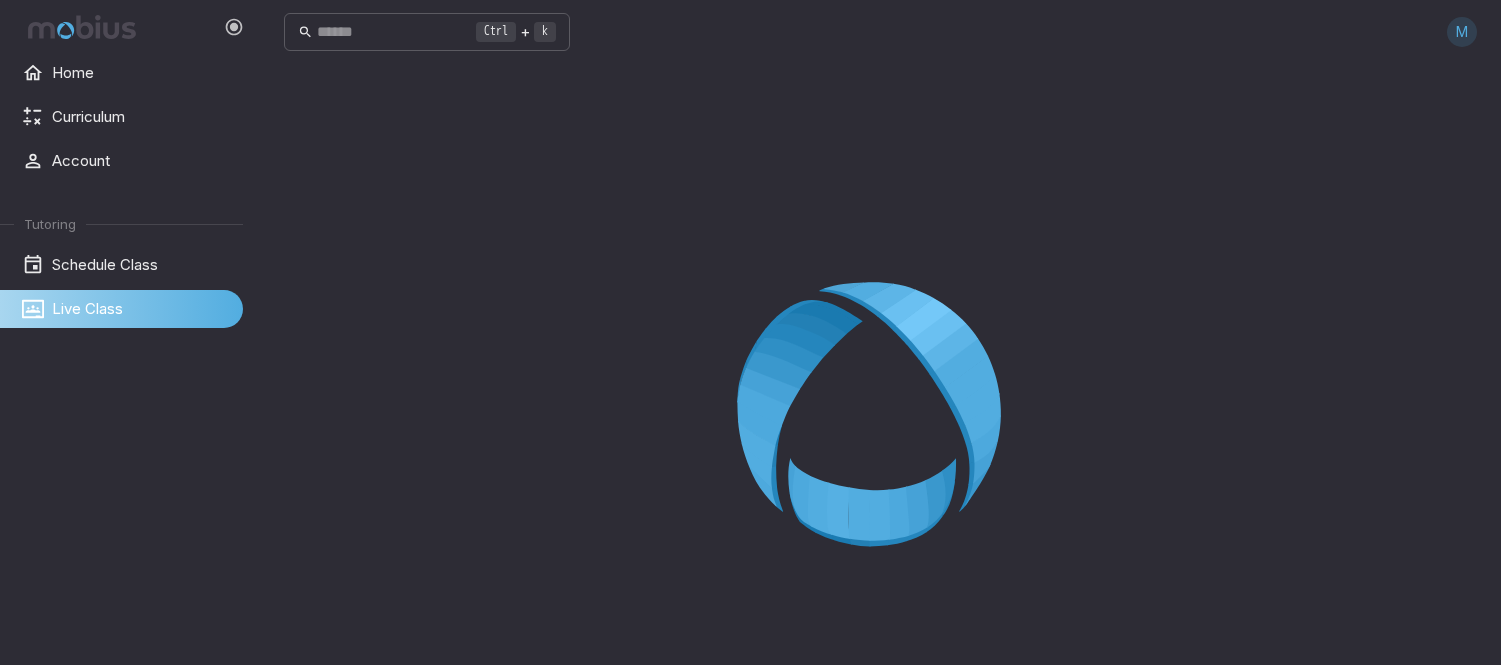 scroll, scrollTop: 0, scrollLeft: 0, axis: both 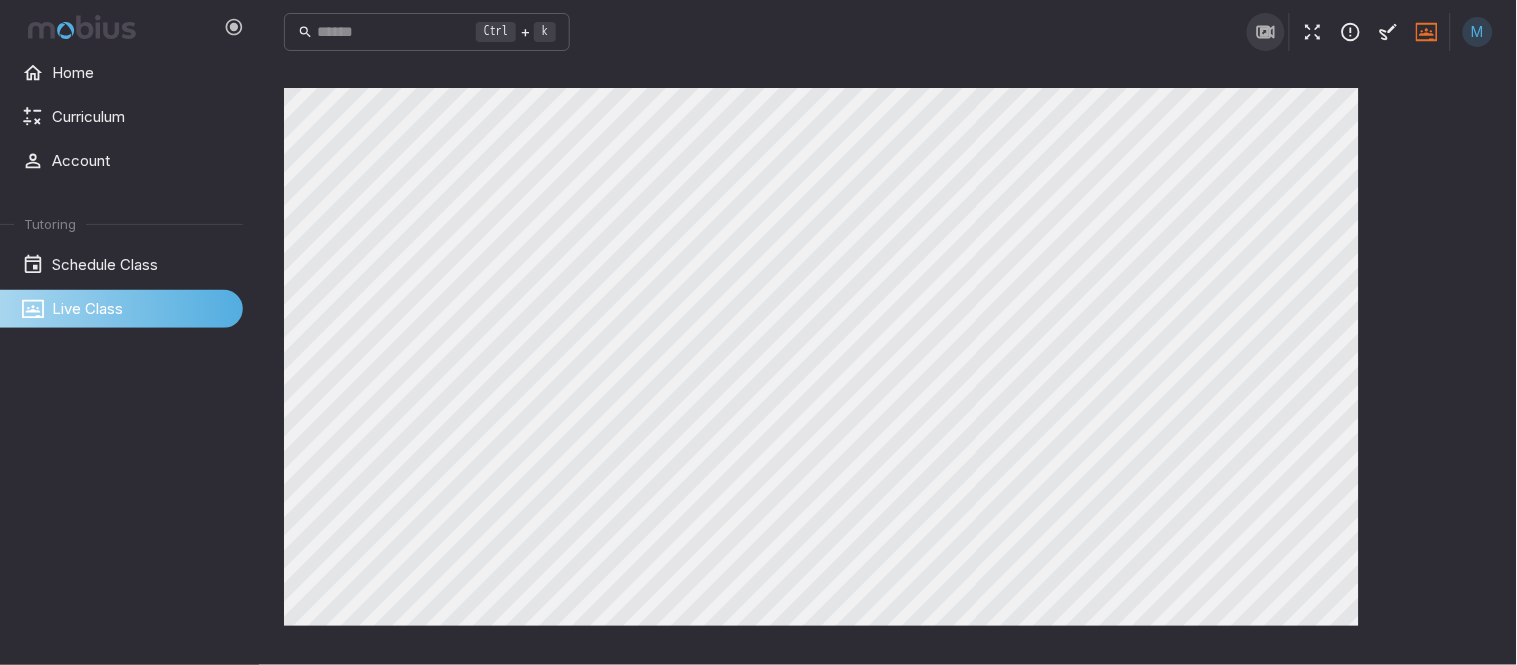 click at bounding box center [1266, 32] 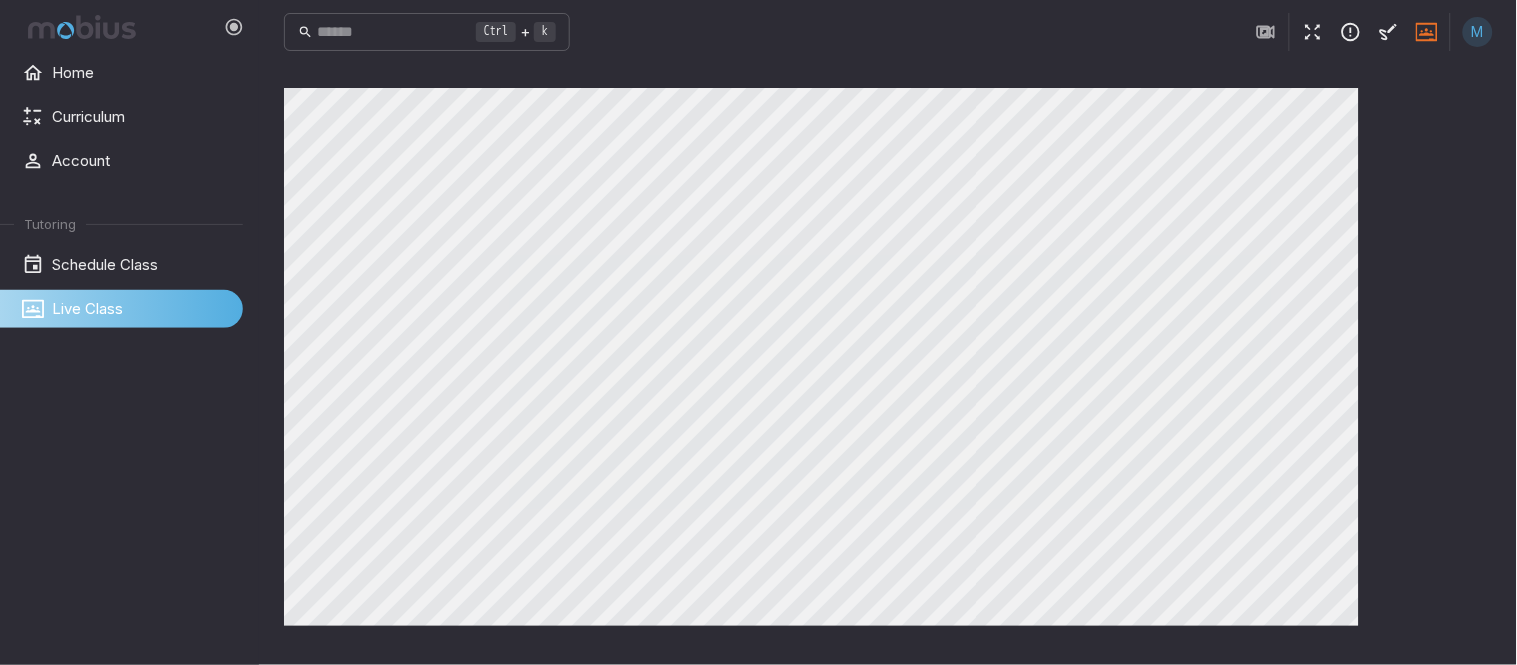 click on "Canvas actions 100 % Exit zen mode" at bounding box center (888, 364) 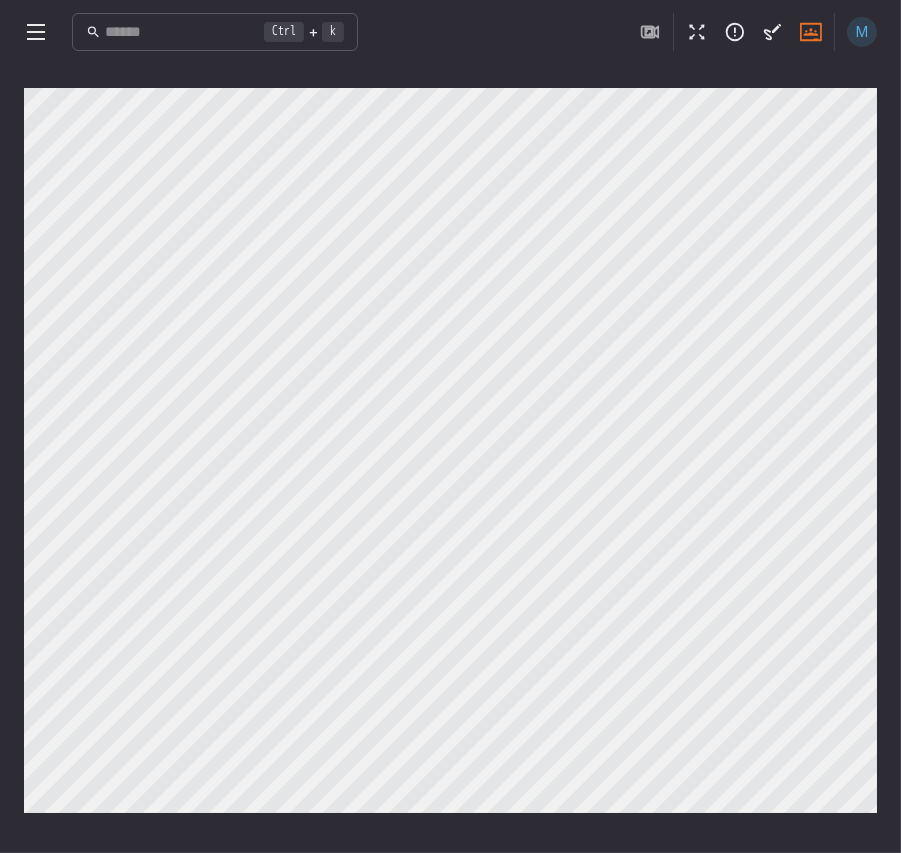 drag, startPoint x: 1516, startPoint y: 848, endPoint x: 1010, endPoint y: 460, distance: 637.6362 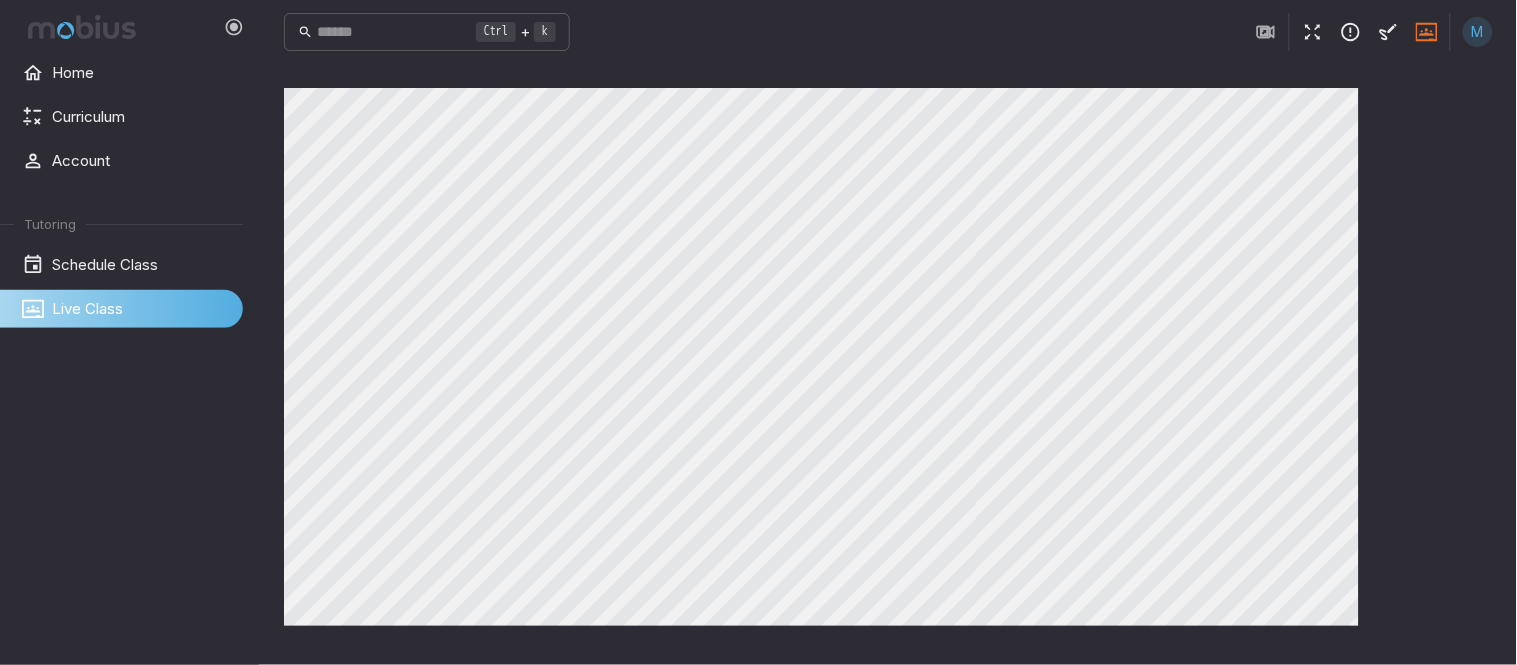 click on "Canvas actions 100 % Exit zen mode" at bounding box center [888, 364] 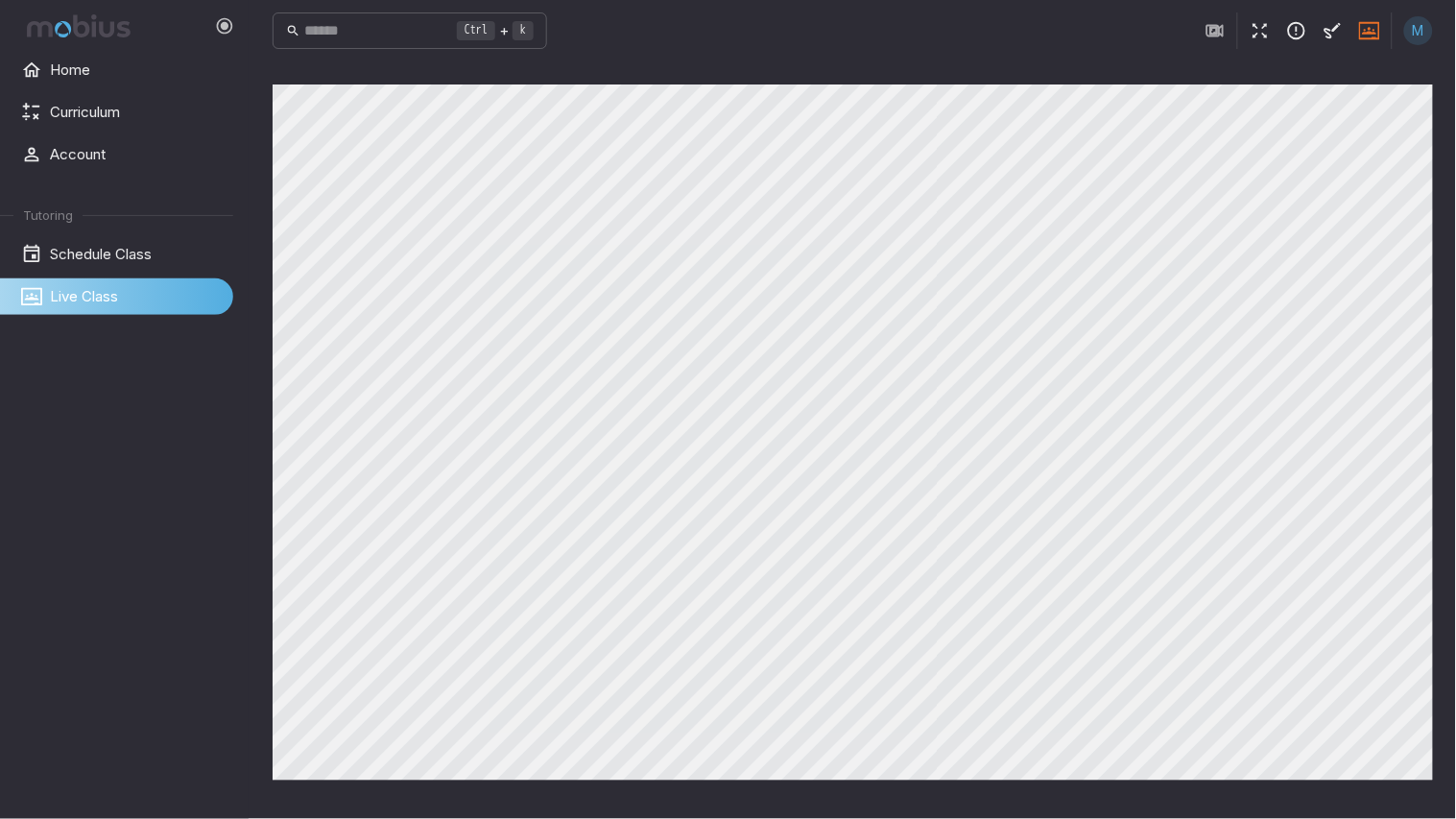 click on "Ctrl + k ​ M" at bounding box center (852, 31) 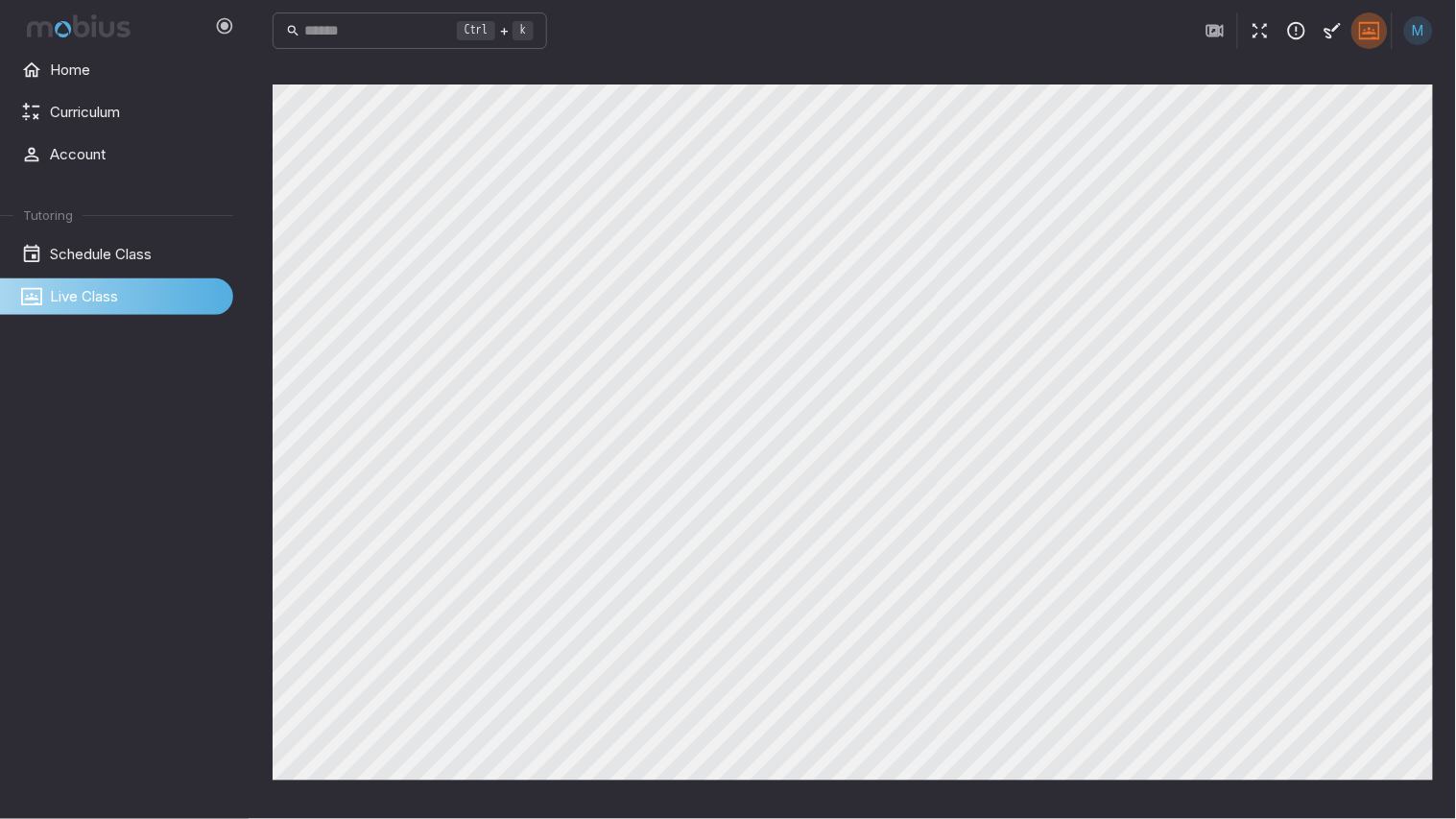 click at bounding box center (1370, 31) 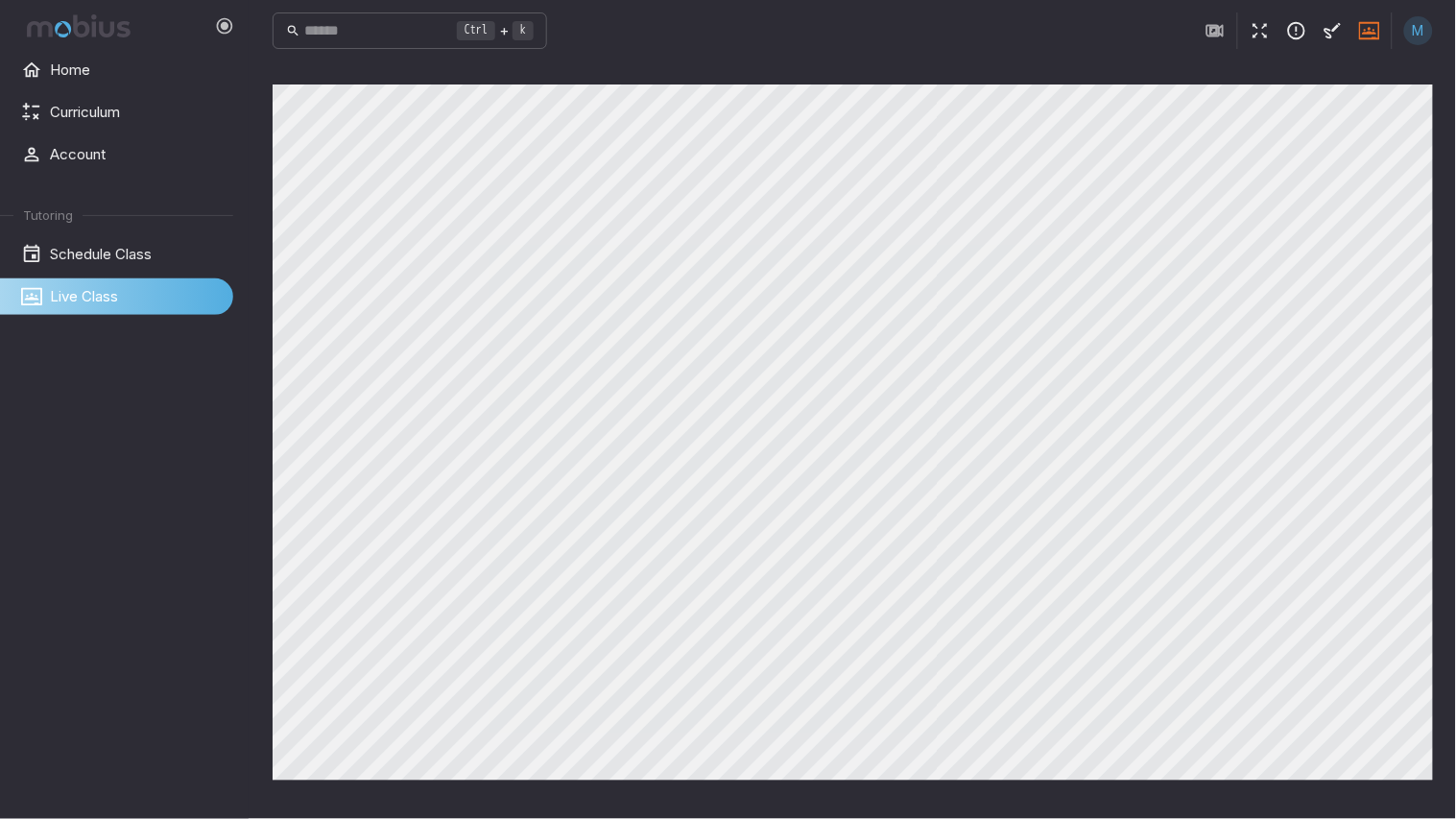 click at bounding box center [1297, 31] 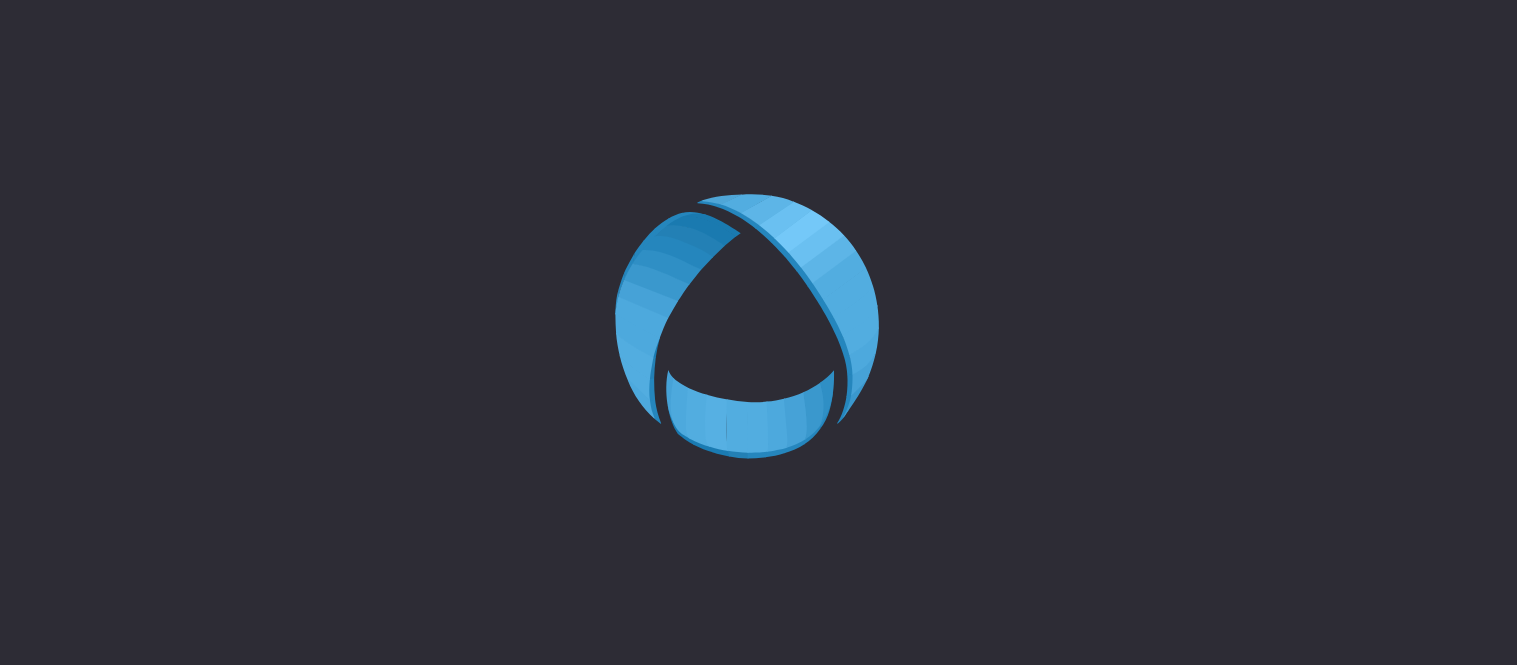 scroll, scrollTop: 0, scrollLeft: 0, axis: both 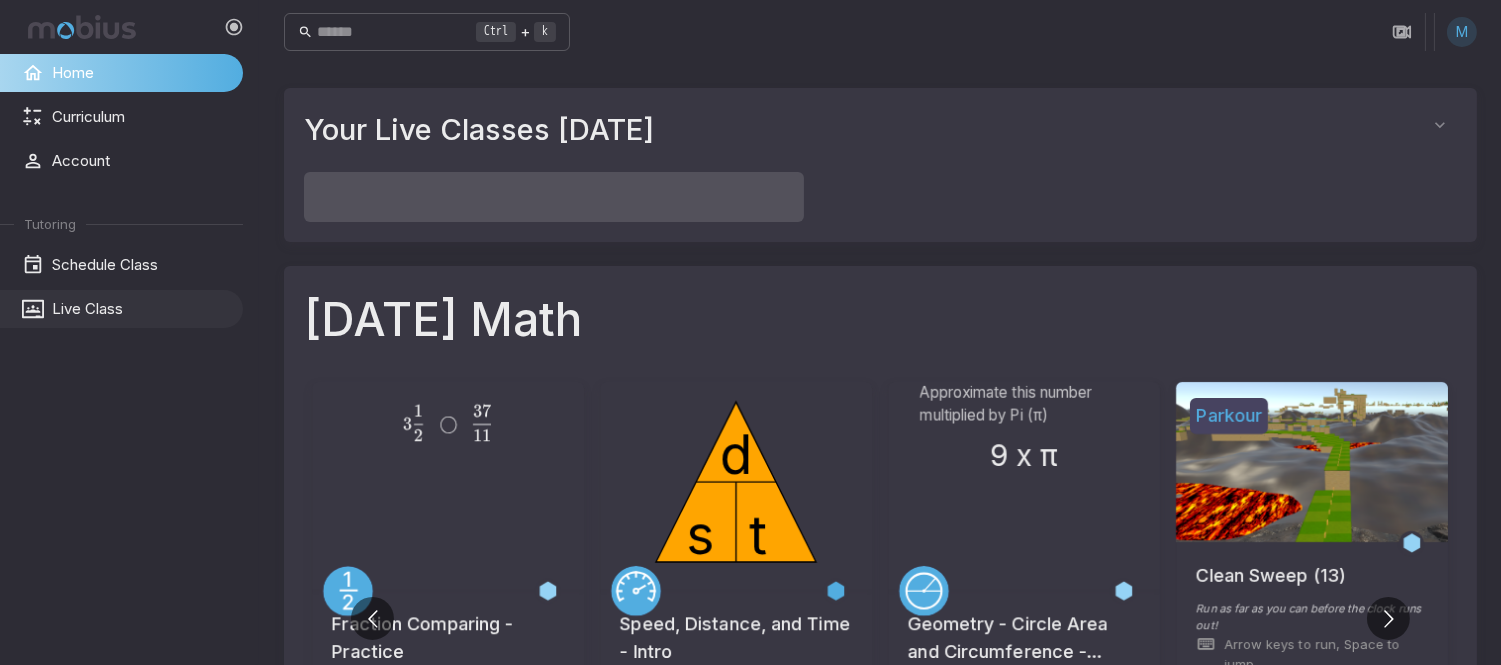 click on "Live Class" at bounding box center [121, 309] 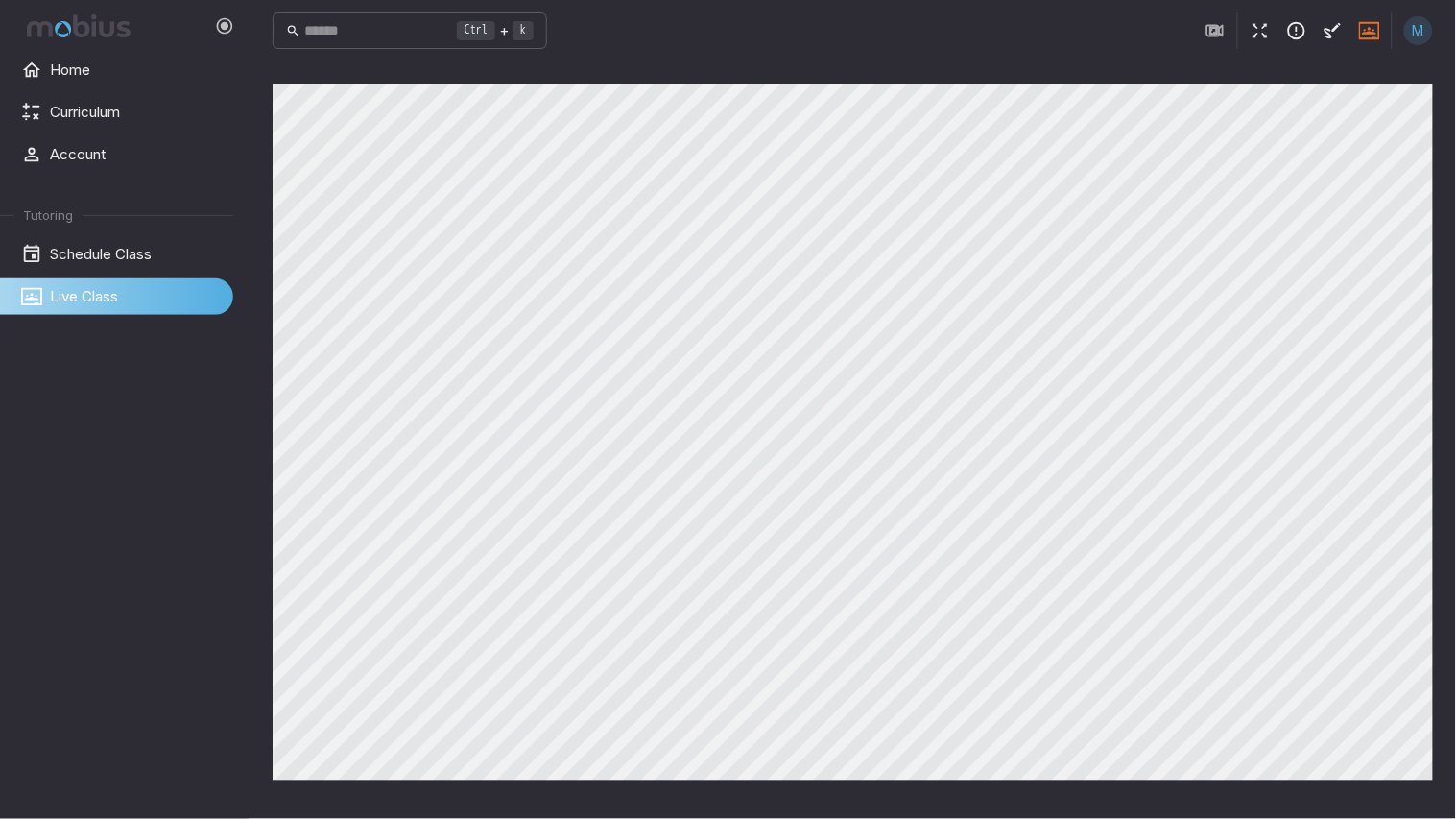 click on "Canvas actions 100 % Exit zen mode" at bounding box center [852, 440] 